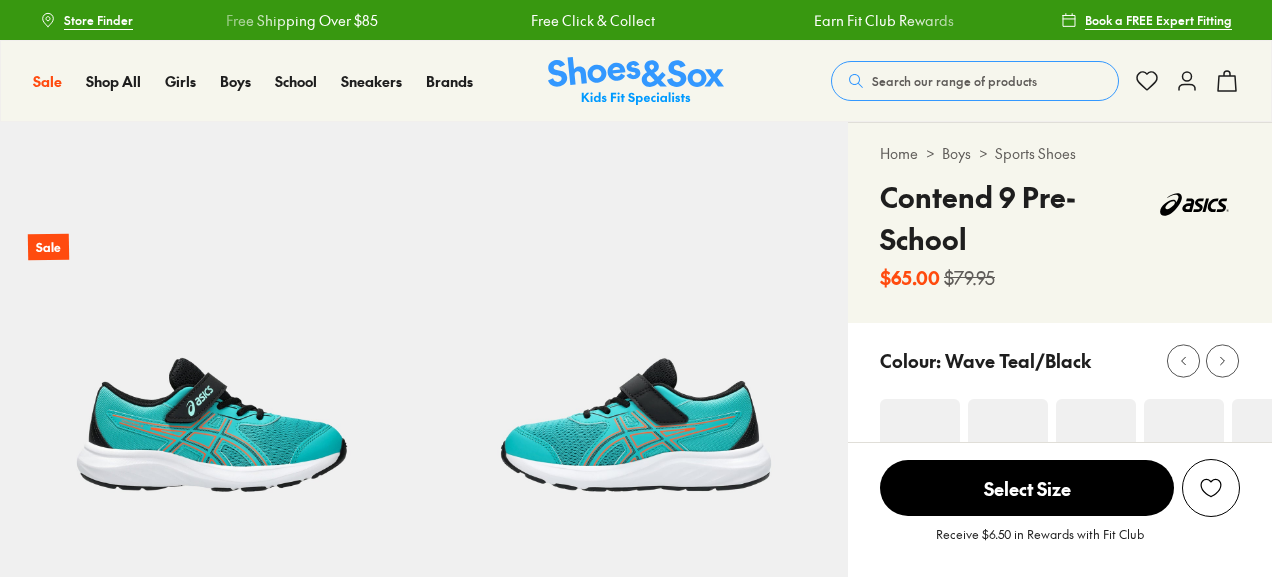 scroll, scrollTop: 0, scrollLeft: 0, axis: both 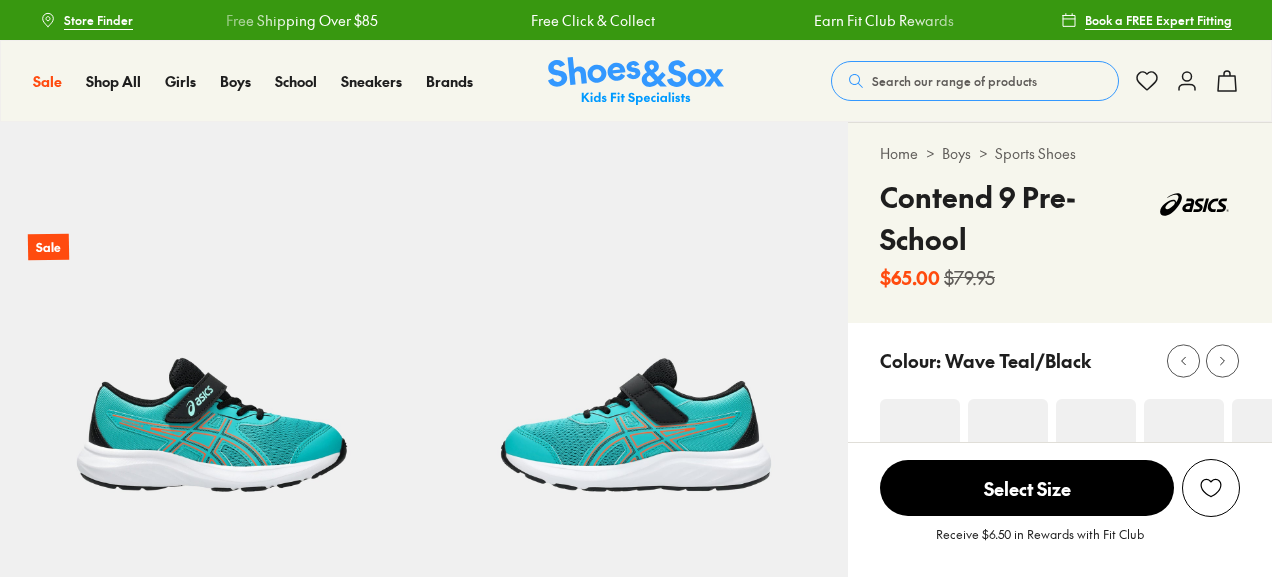 select on "*" 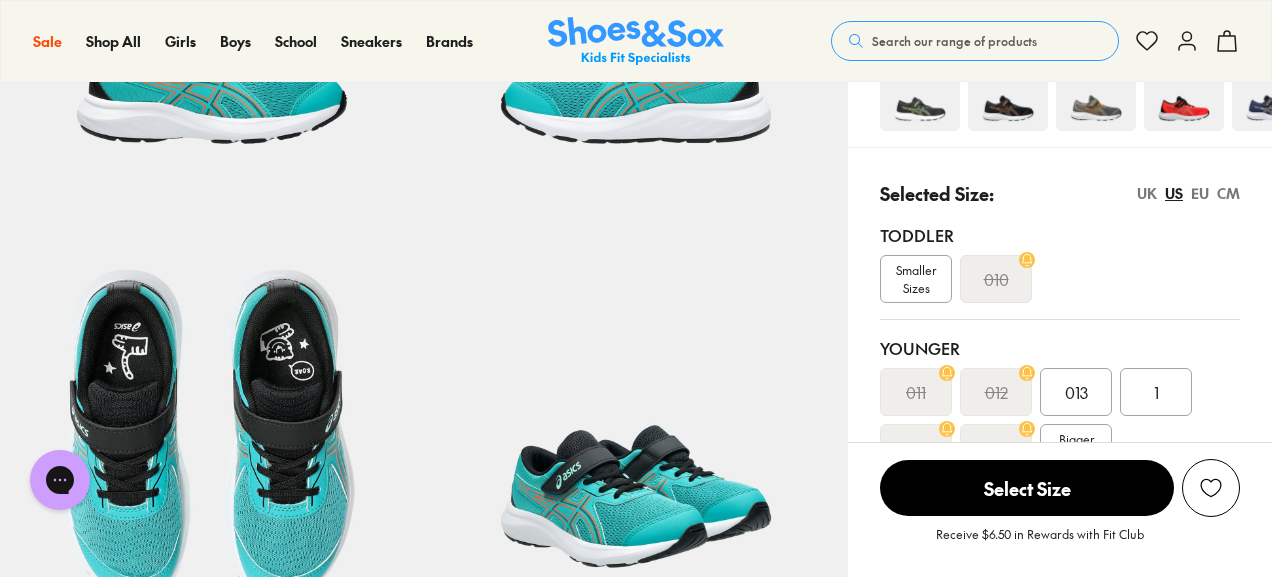 scroll, scrollTop: 236, scrollLeft: 0, axis: vertical 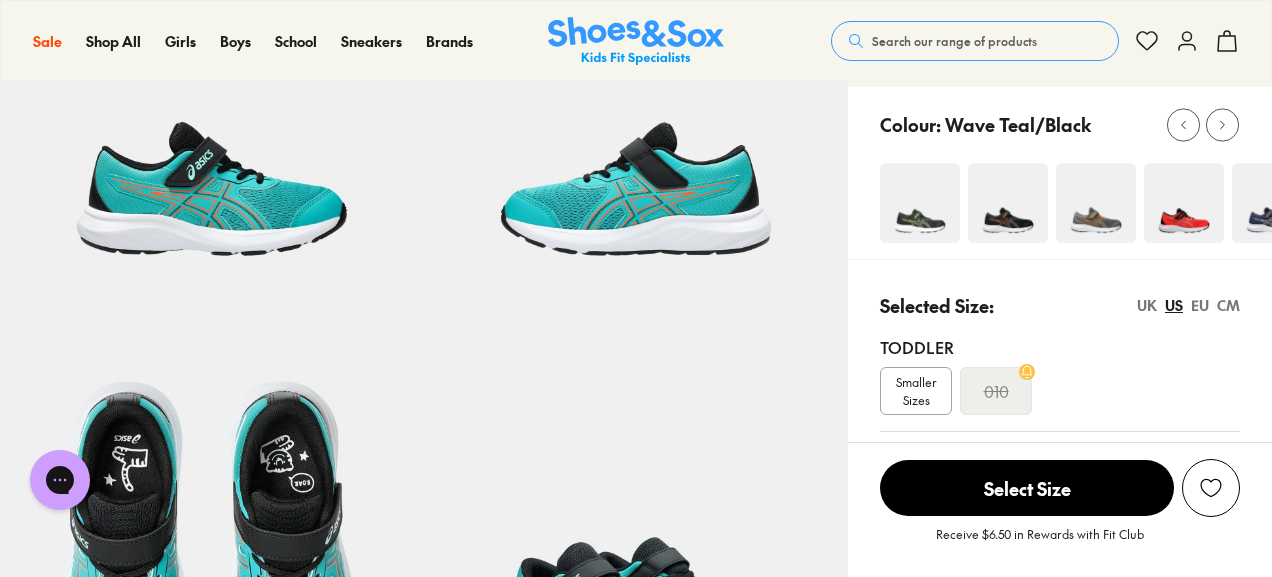 click at bounding box center [920, 203] 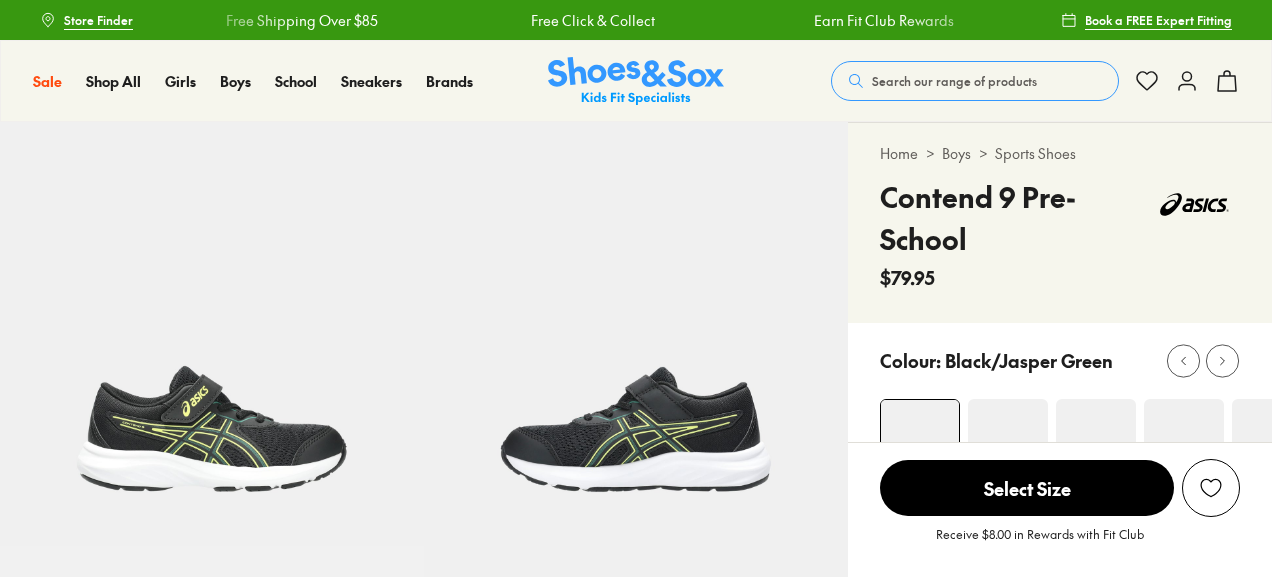 scroll, scrollTop: 0, scrollLeft: 0, axis: both 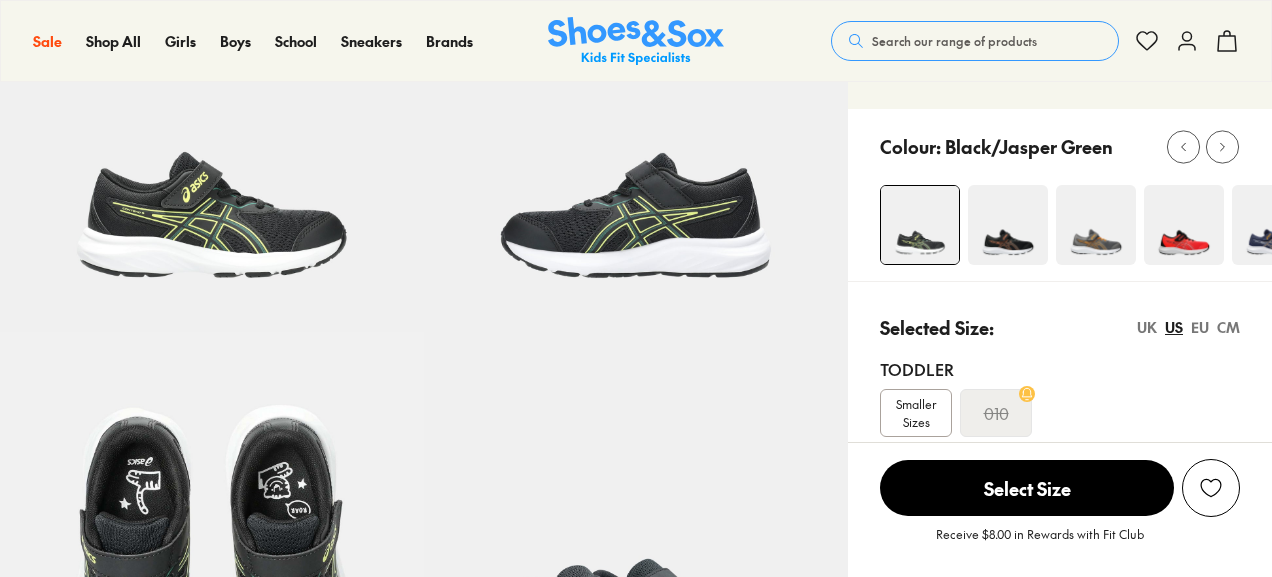click at bounding box center [1096, 225] 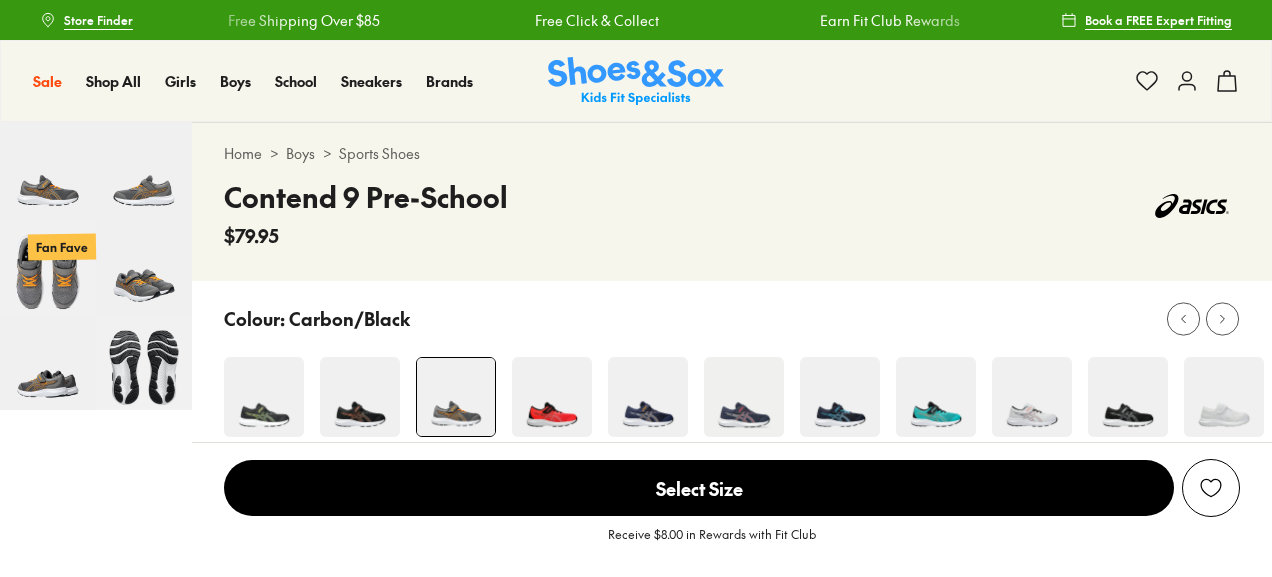 scroll, scrollTop: 0, scrollLeft: 0, axis: both 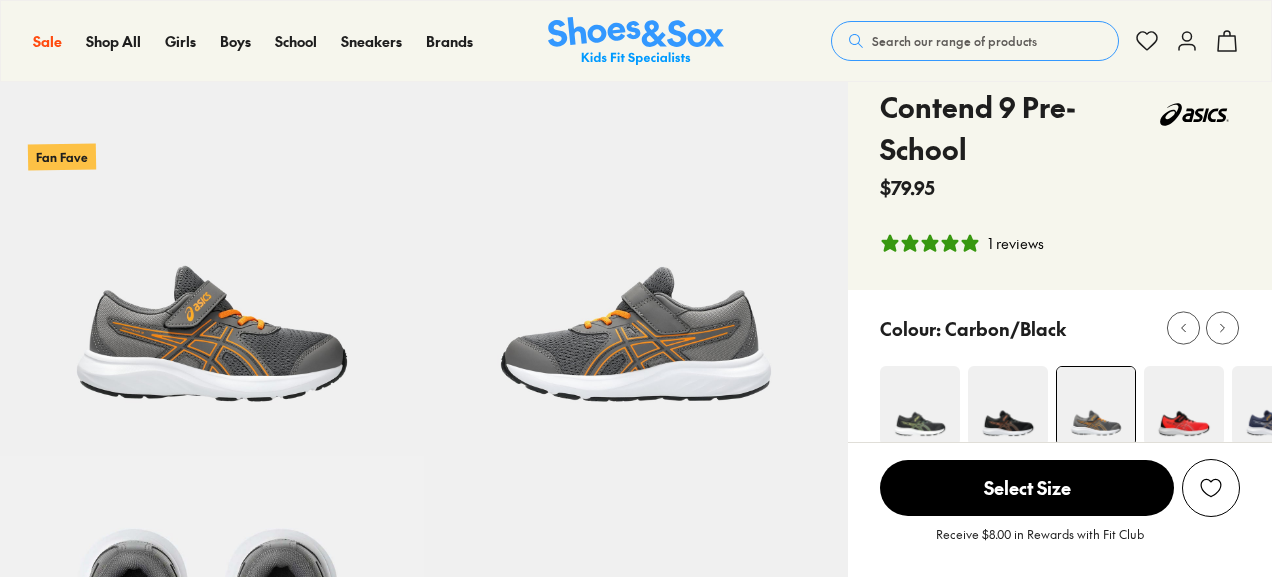 select on "*" 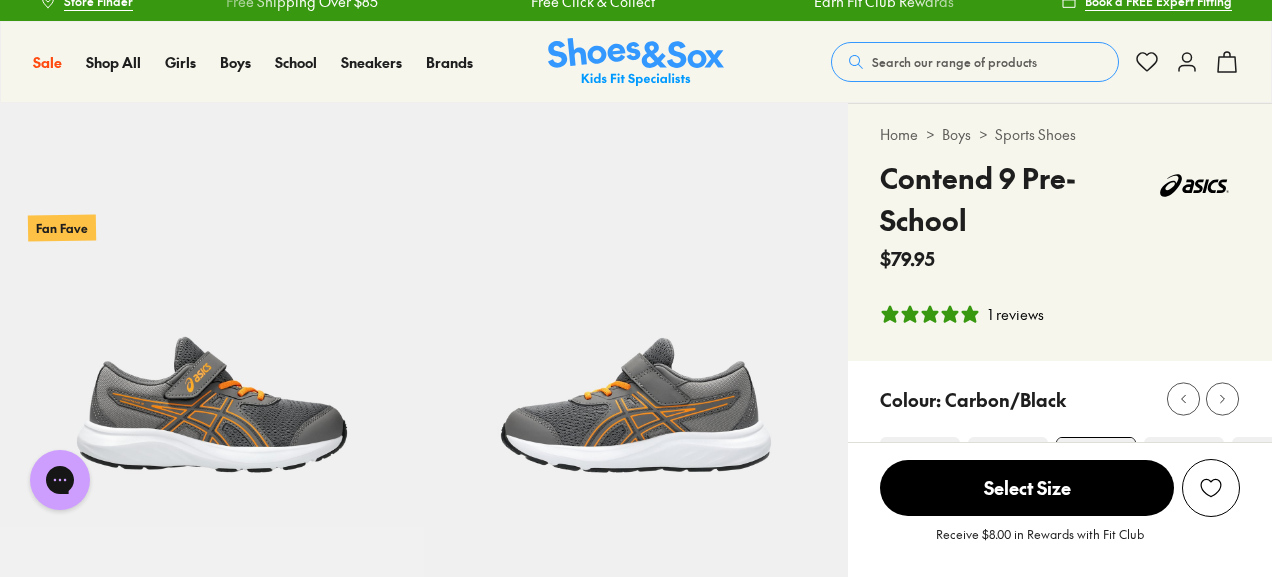scroll, scrollTop: 0, scrollLeft: 0, axis: both 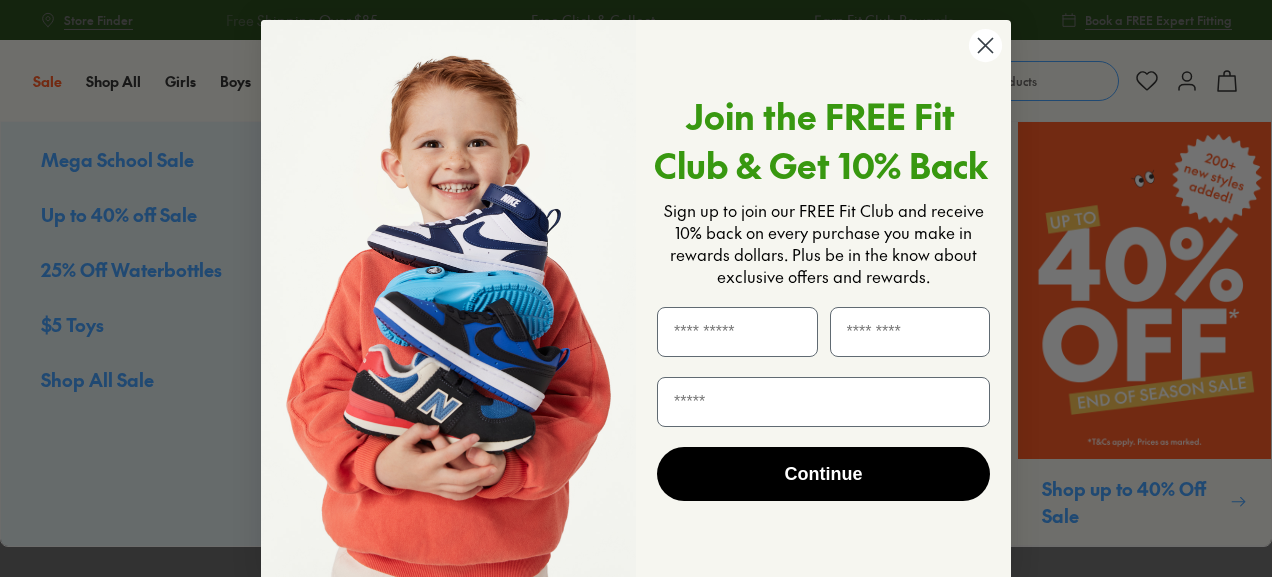 click on "Close dialog Join the FREE Fit Club & Get 10% Back Sign up to join our FREE Fit Club and receive 10% back on every purchase you make in rewards dollars. Plus be in the know about exclusive offers and rewards. Continue ******" at bounding box center (636, 288) 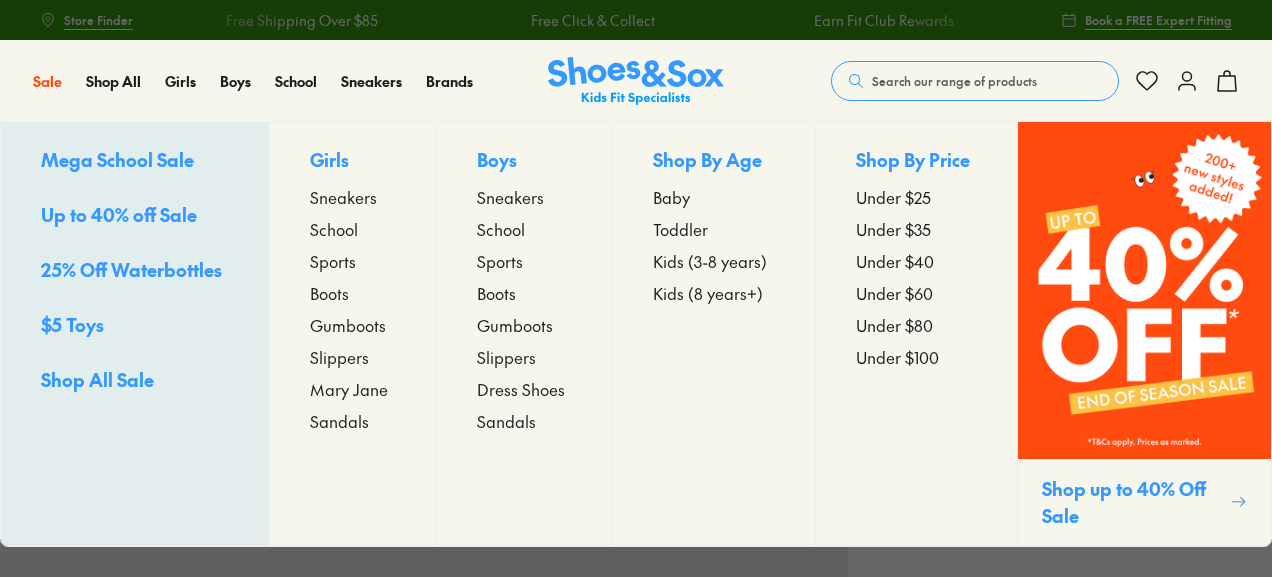 click on "Up to 40% off Sale" at bounding box center (119, 214) 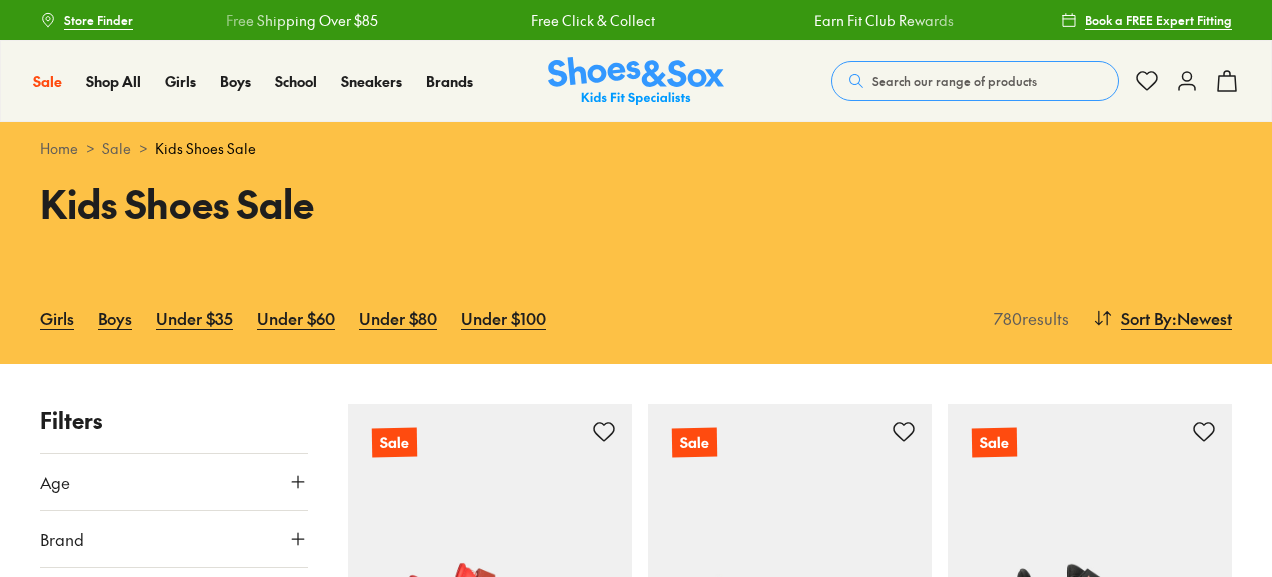 scroll, scrollTop: 0, scrollLeft: 0, axis: both 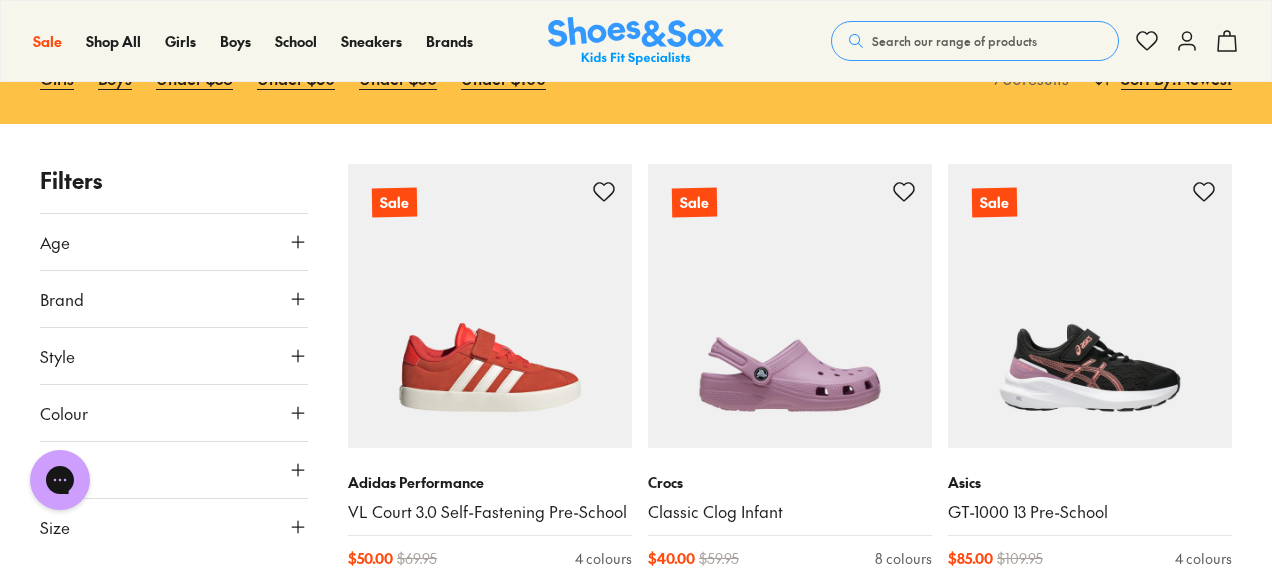 click on "Size" at bounding box center [174, 527] 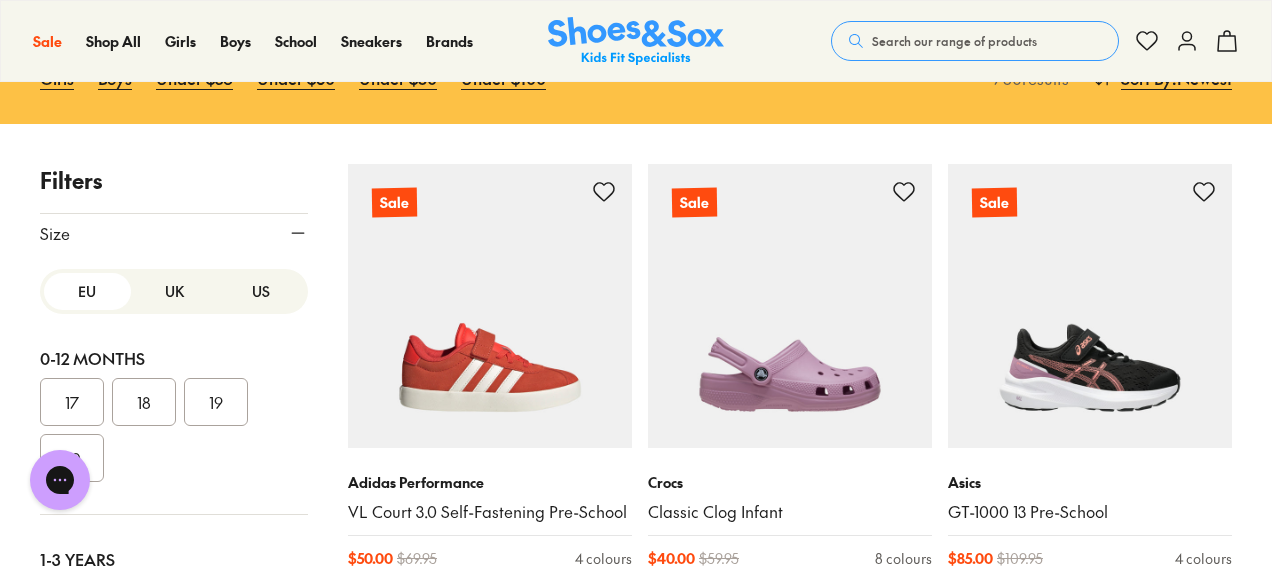 scroll, scrollTop: 299, scrollLeft: 0, axis: vertical 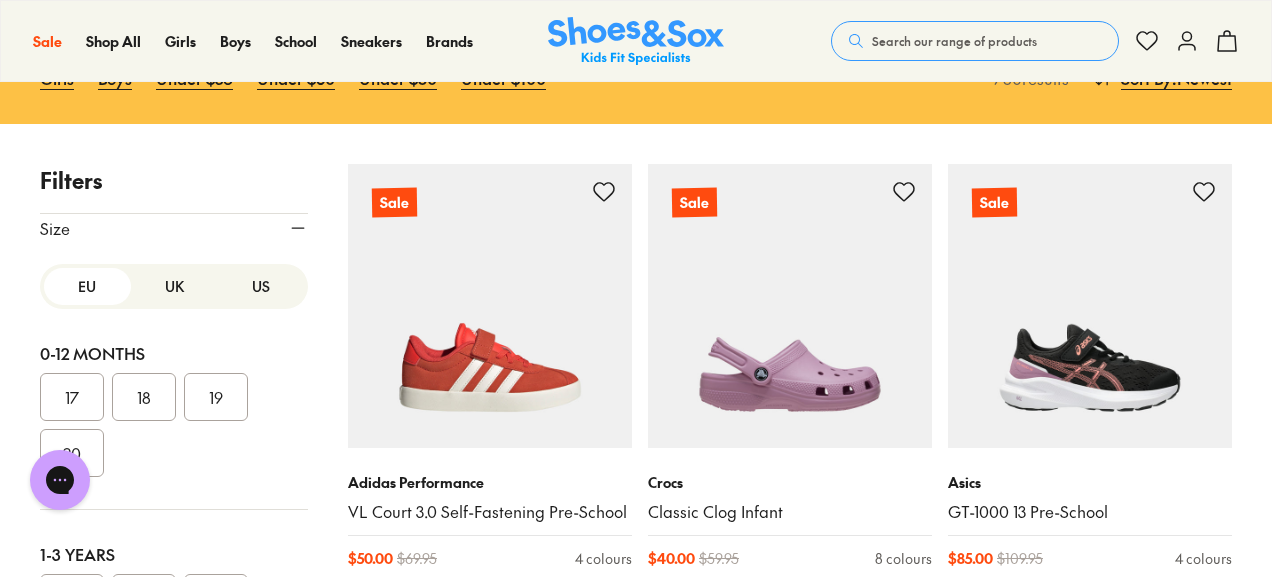 click on "US" at bounding box center [260, 286] 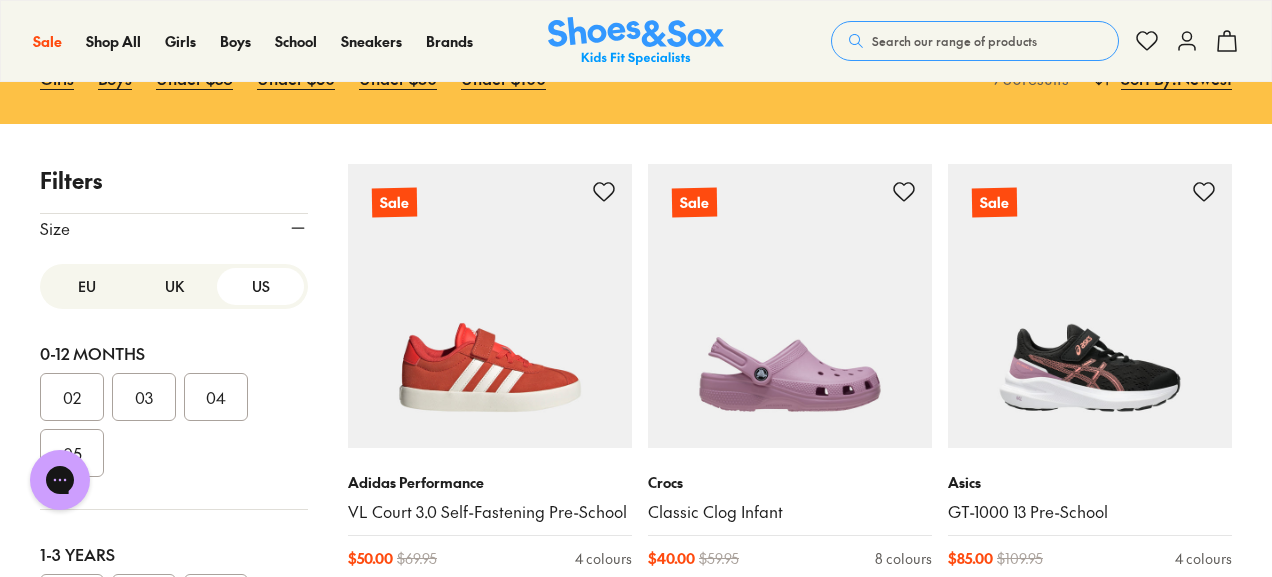 click on "UK" at bounding box center [174, 286] 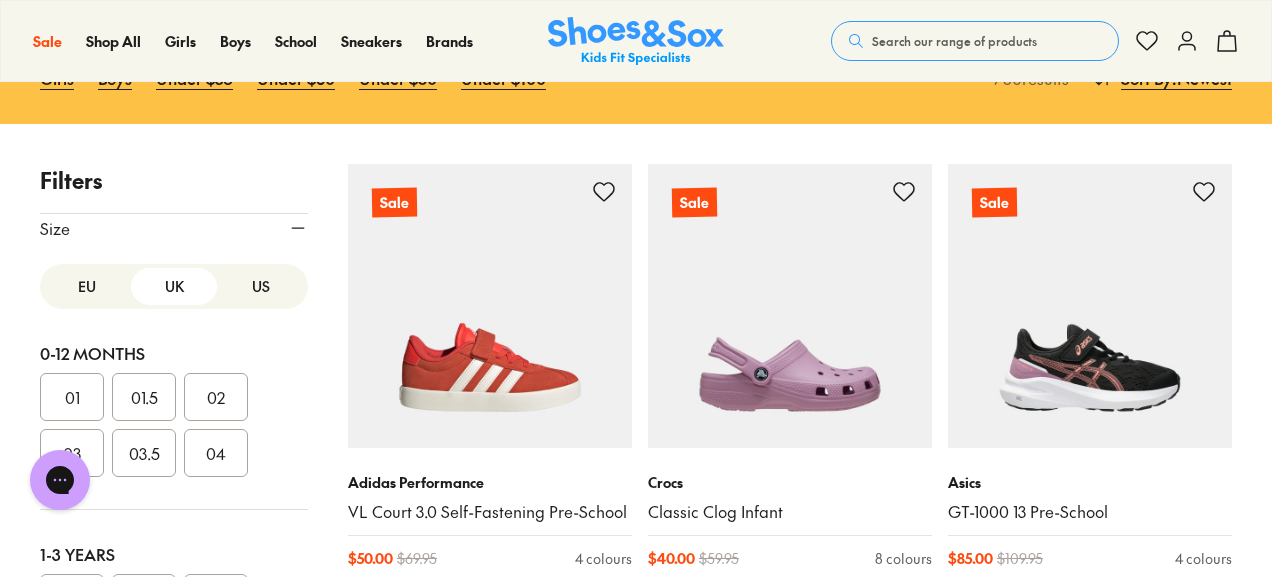 click on "EU" at bounding box center (87, 286) 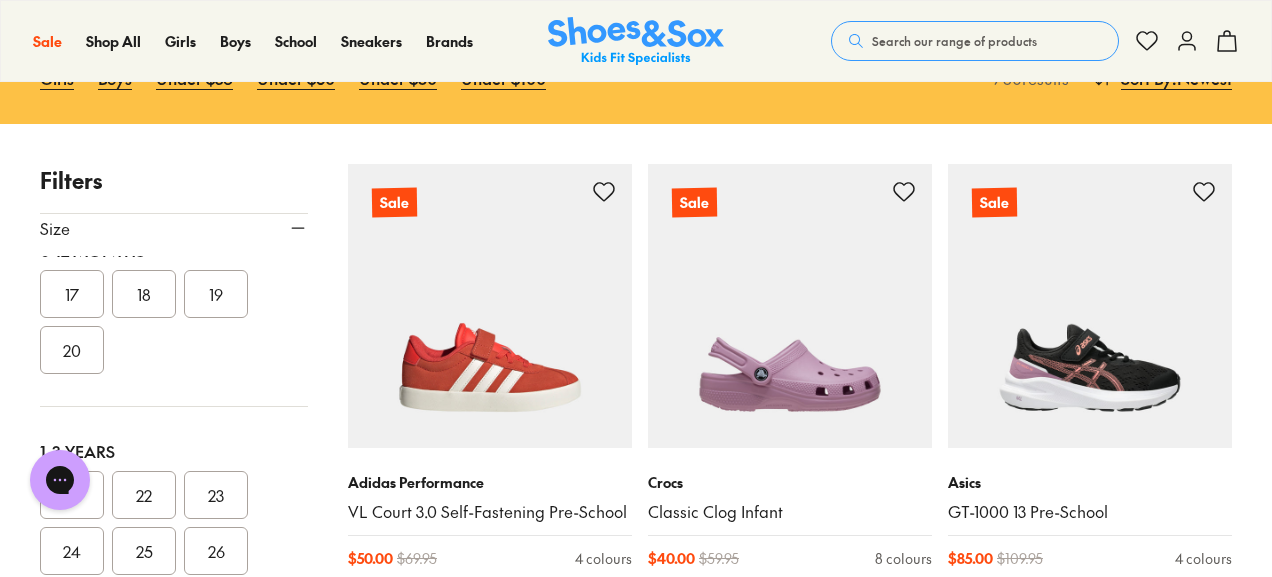 scroll, scrollTop: 0, scrollLeft: 0, axis: both 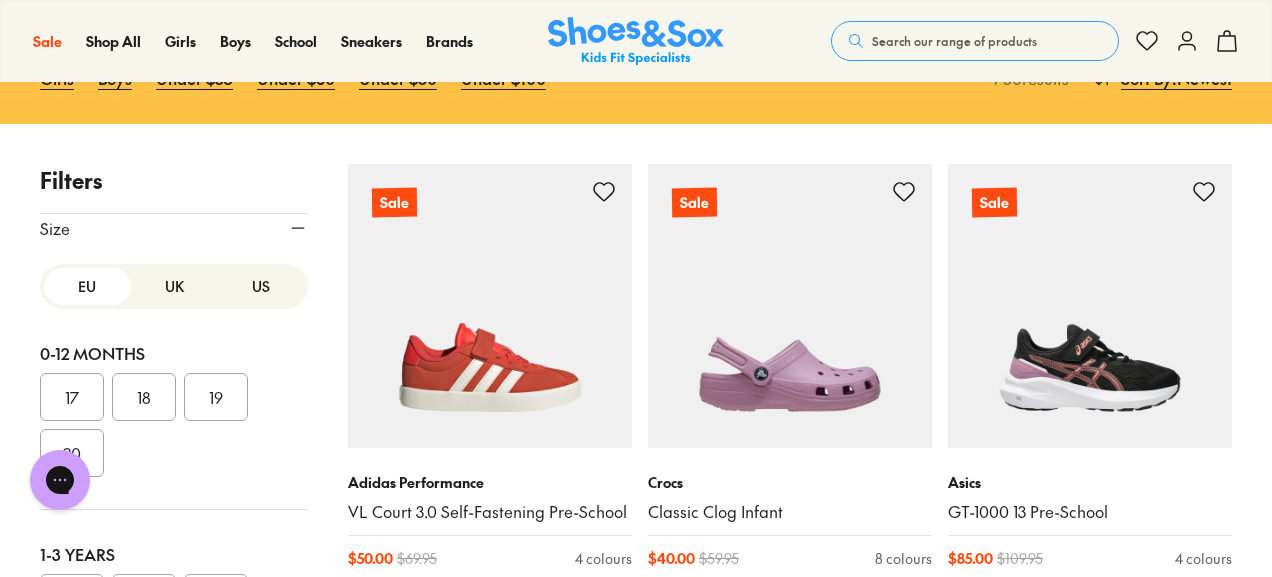 click on "US" at bounding box center (260, 286) 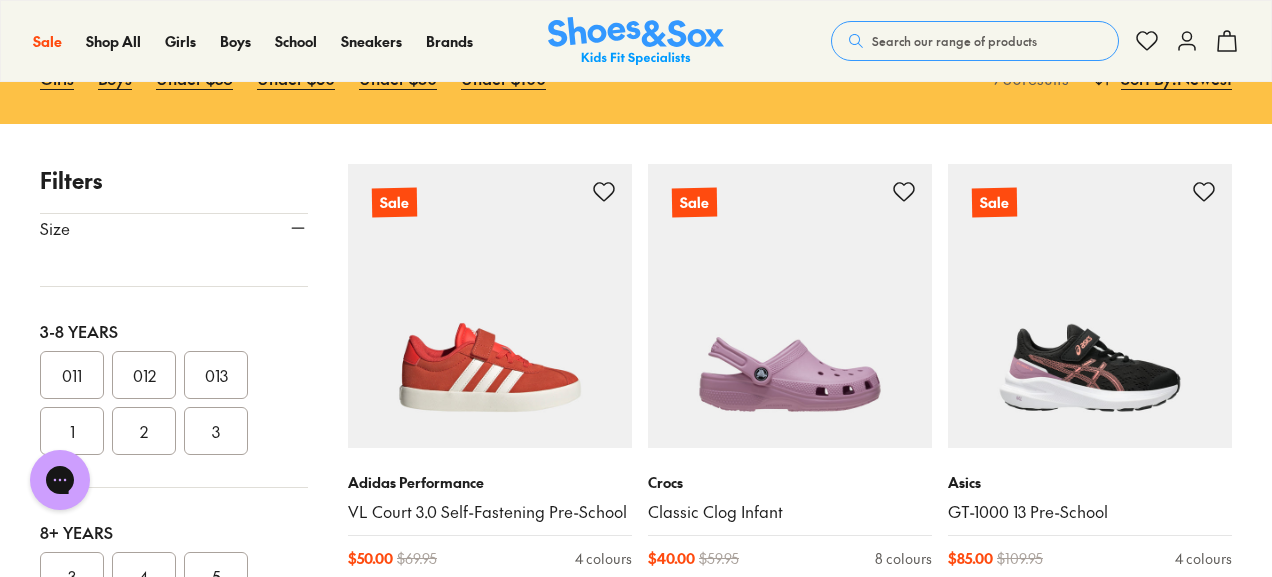 scroll, scrollTop: 428, scrollLeft: 0, axis: vertical 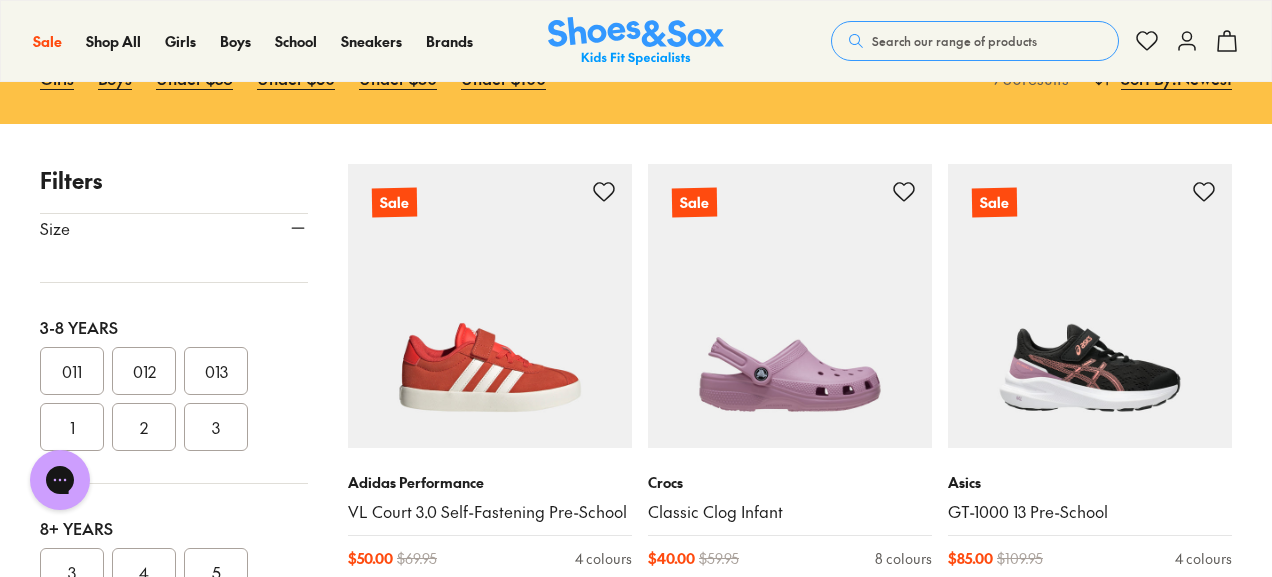click on "011" at bounding box center [72, 371] 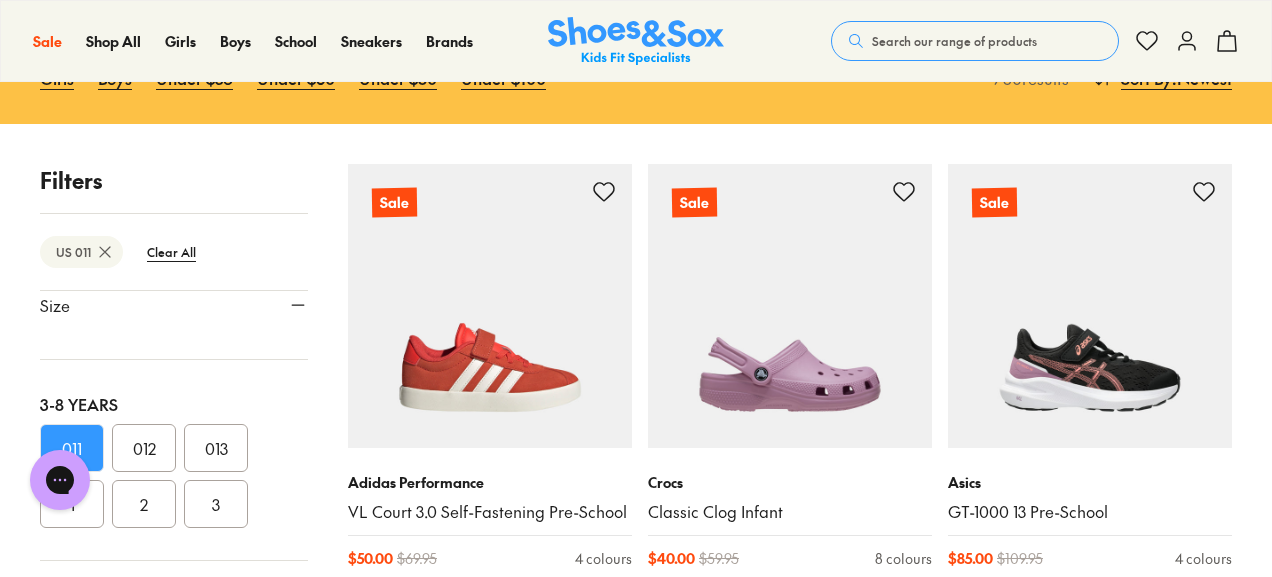 scroll, scrollTop: 264, scrollLeft: 0, axis: vertical 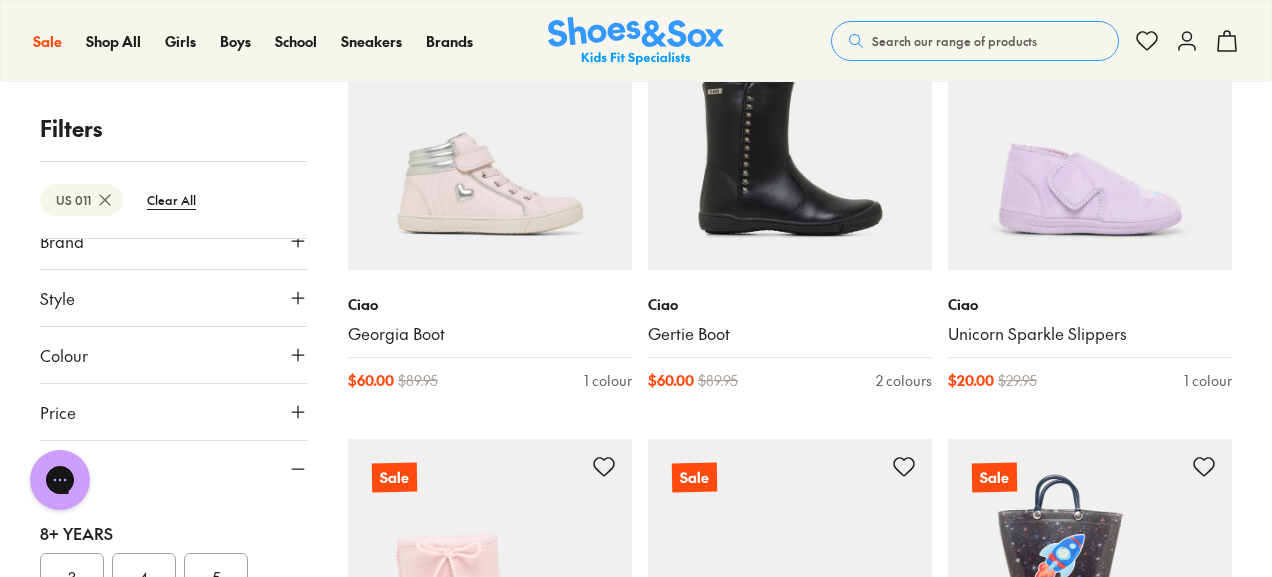 click 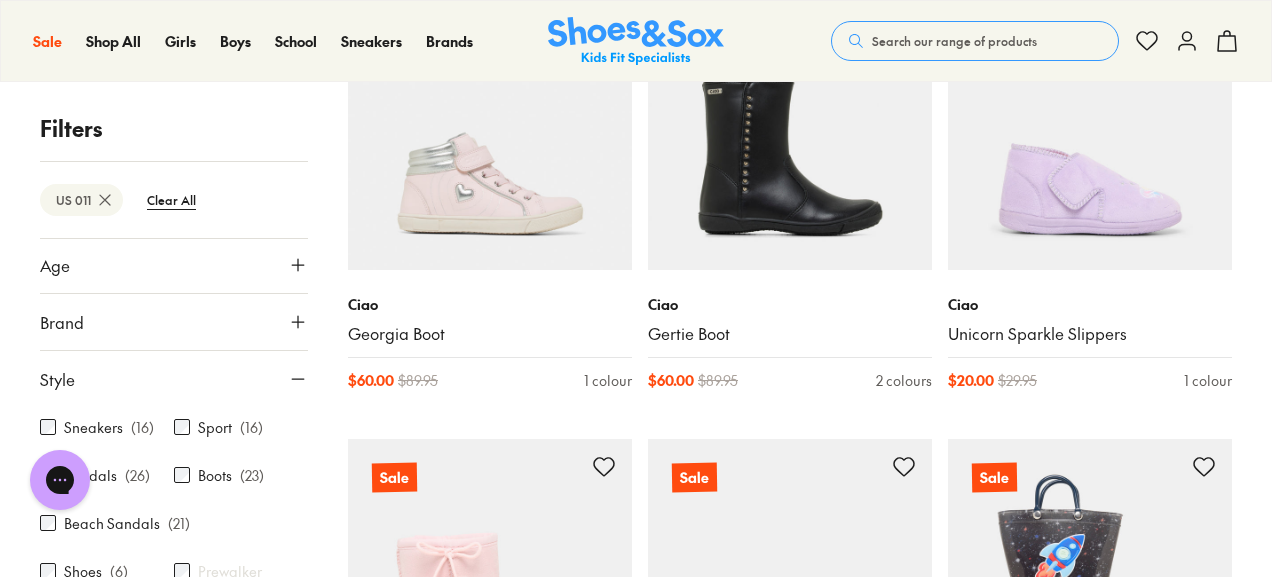 scroll, scrollTop: 0, scrollLeft: 0, axis: both 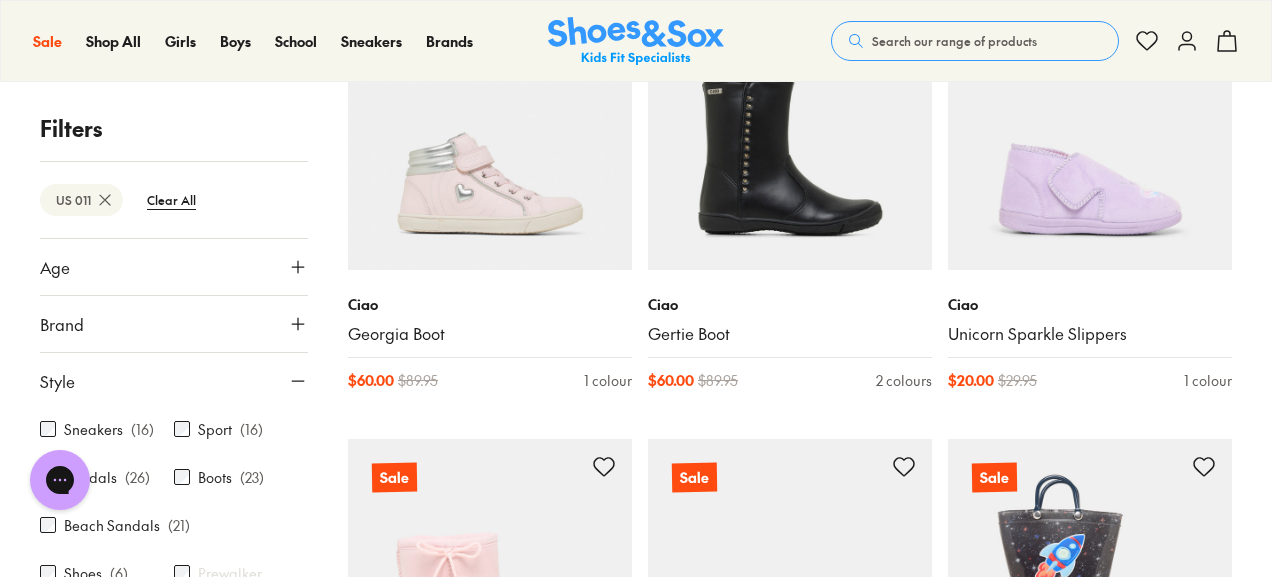 click 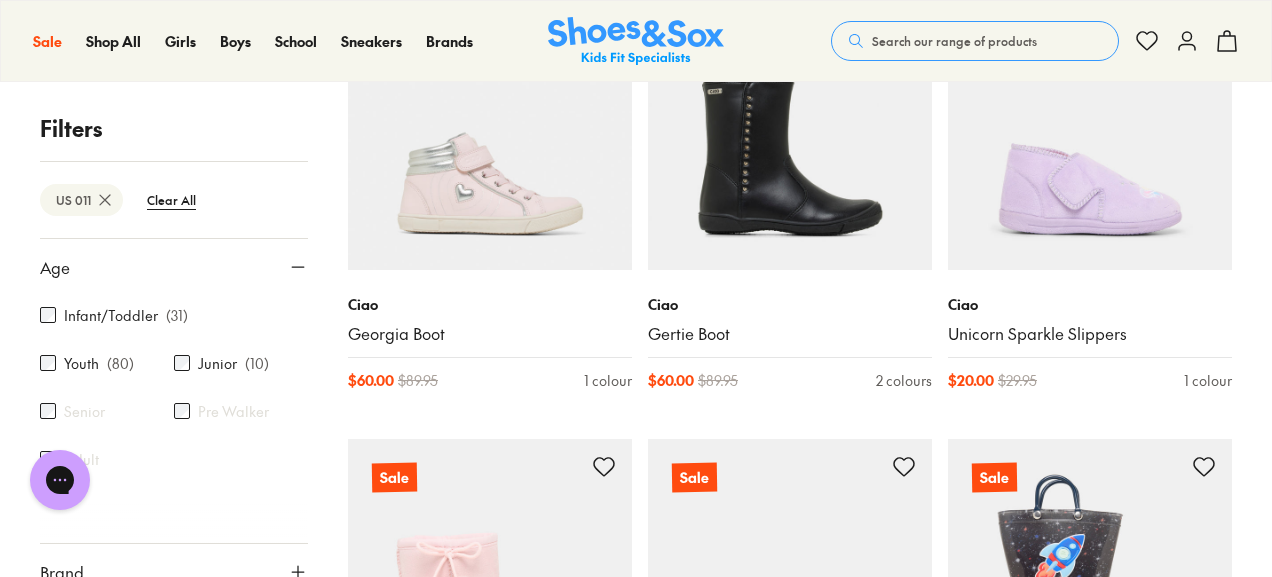 type 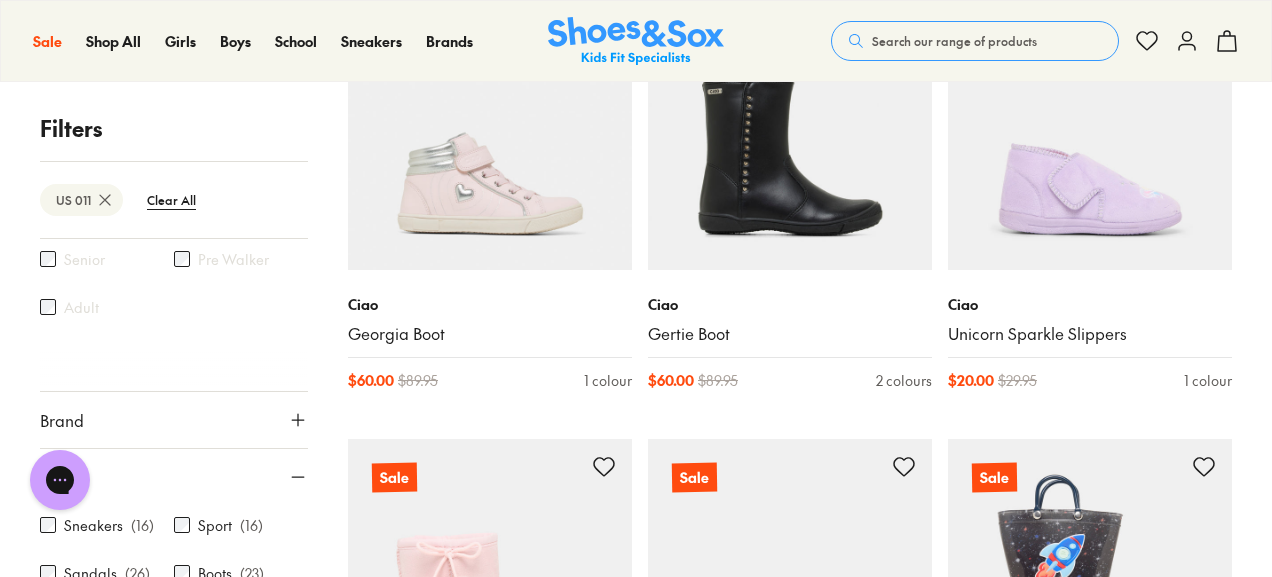 scroll, scrollTop: 200, scrollLeft: 0, axis: vertical 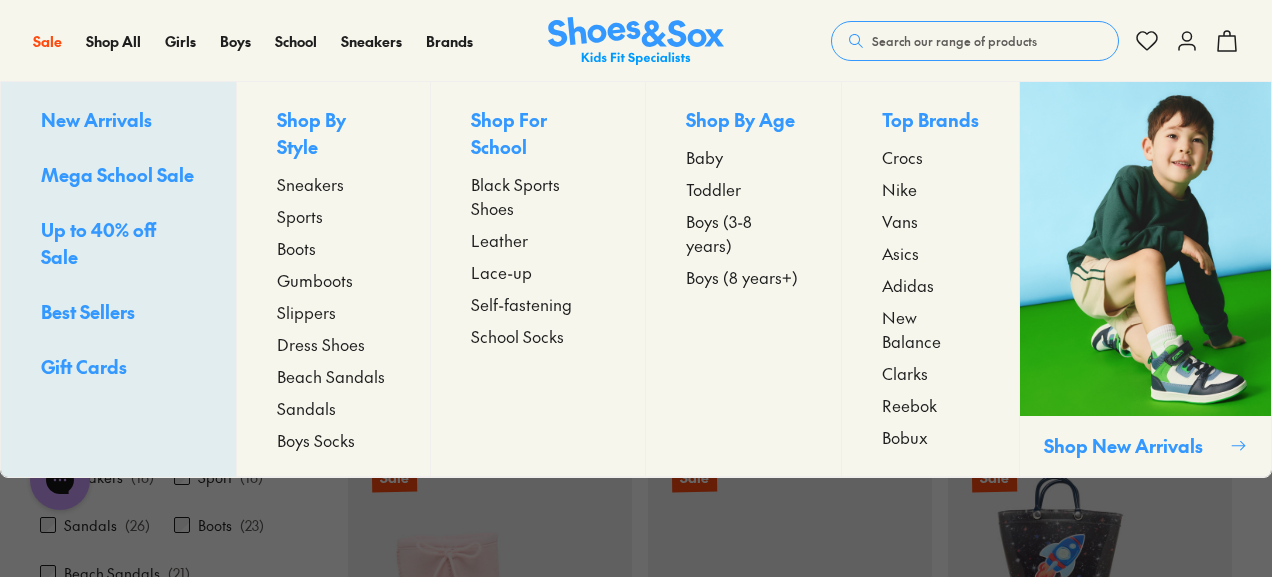 click on "Boys (3-8 years)" at bounding box center (743, 233) 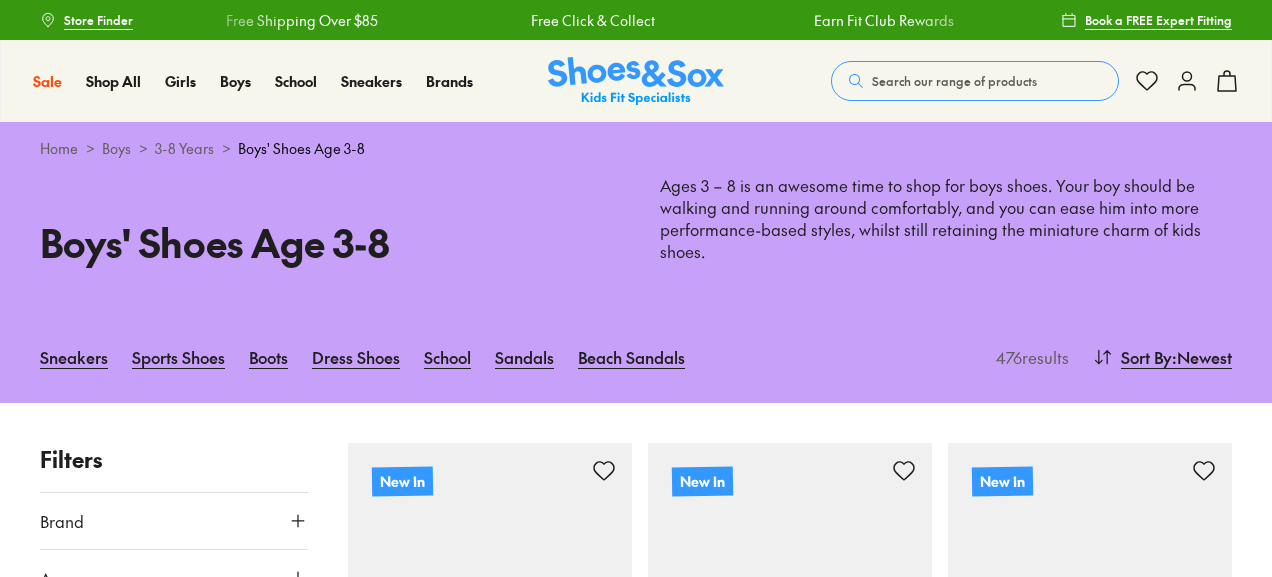 scroll, scrollTop: 0, scrollLeft: 0, axis: both 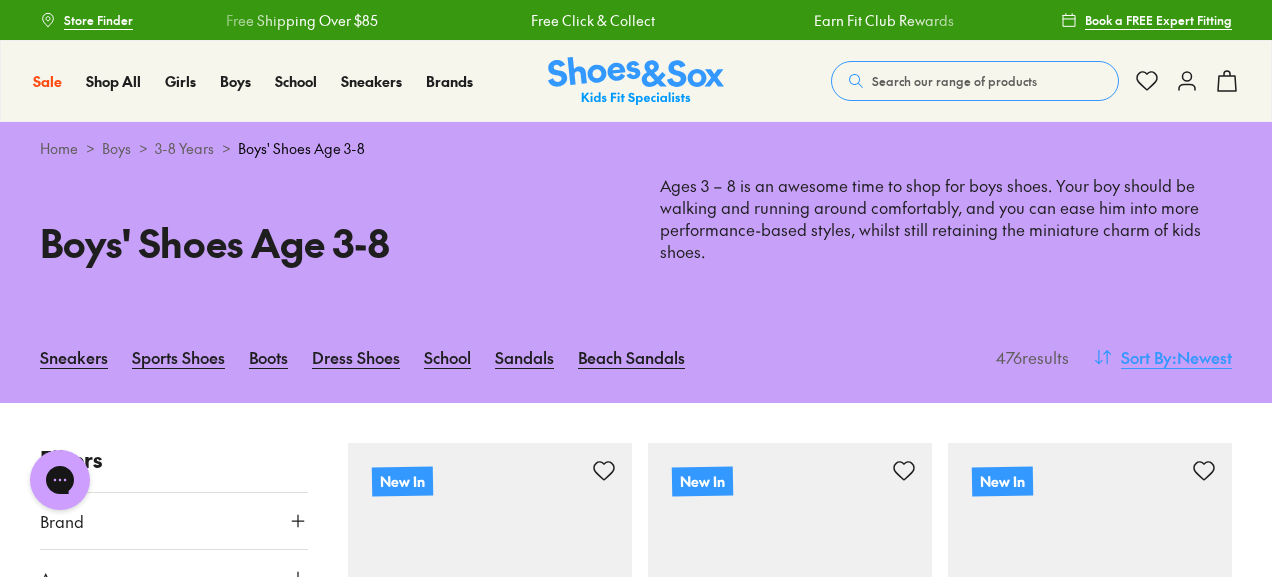 click on "Sort By" at bounding box center [1146, 357] 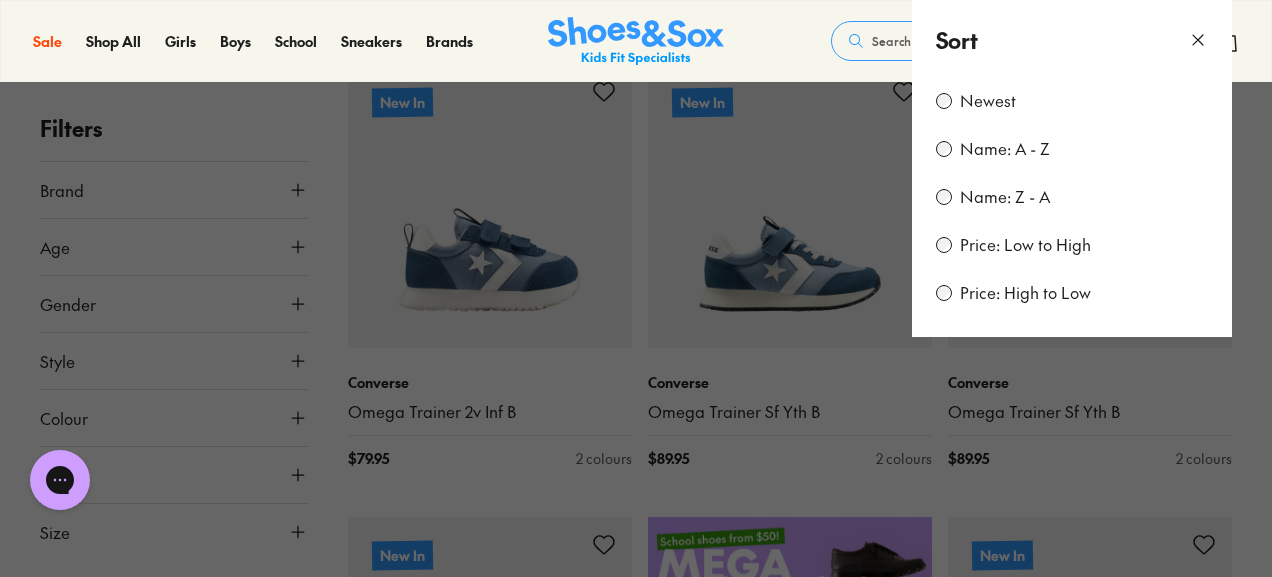 scroll, scrollTop: 364, scrollLeft: 0, axis: vertical 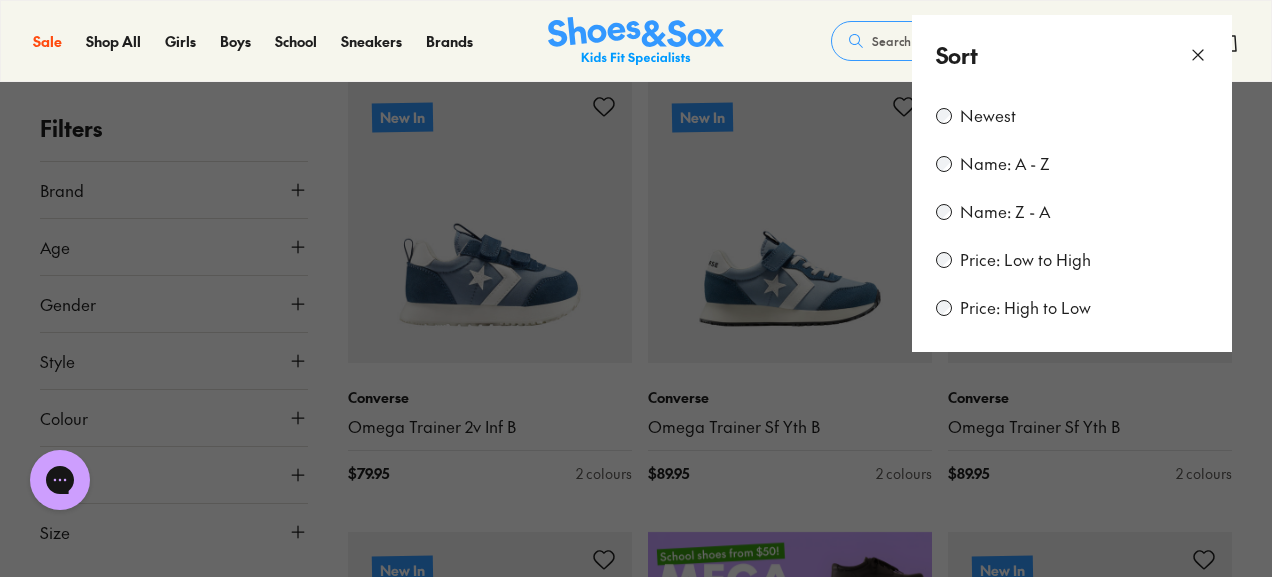 click on "Price: Low to High" at bounding box center (1025, 260) 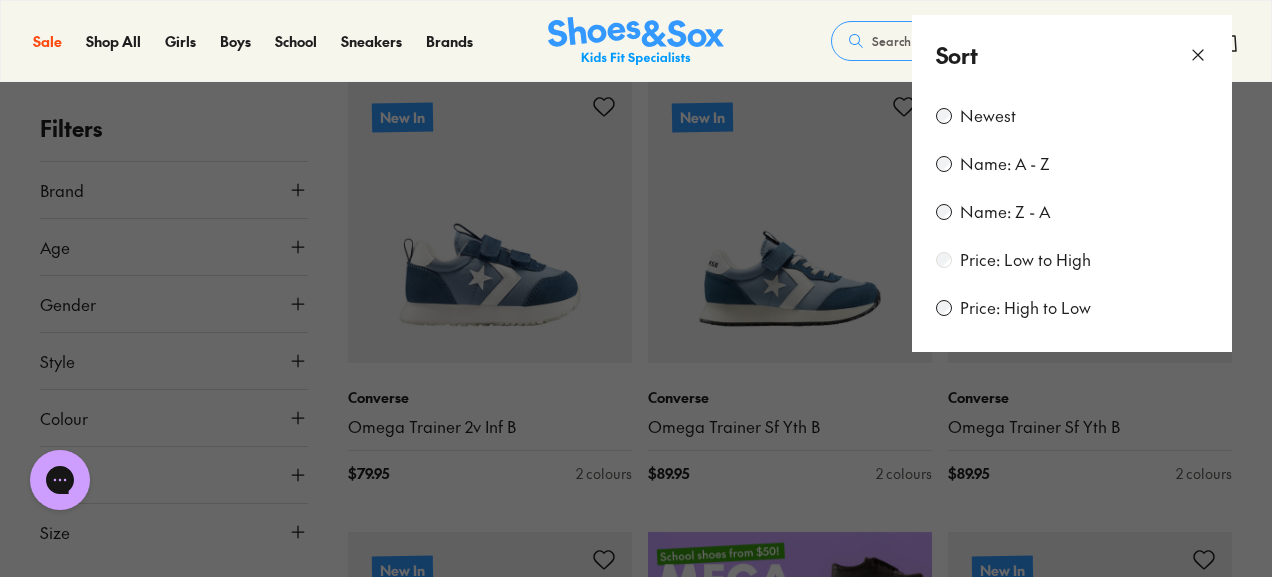 scroll, scrollTop: 0, scrollLeft: 0, axis: both 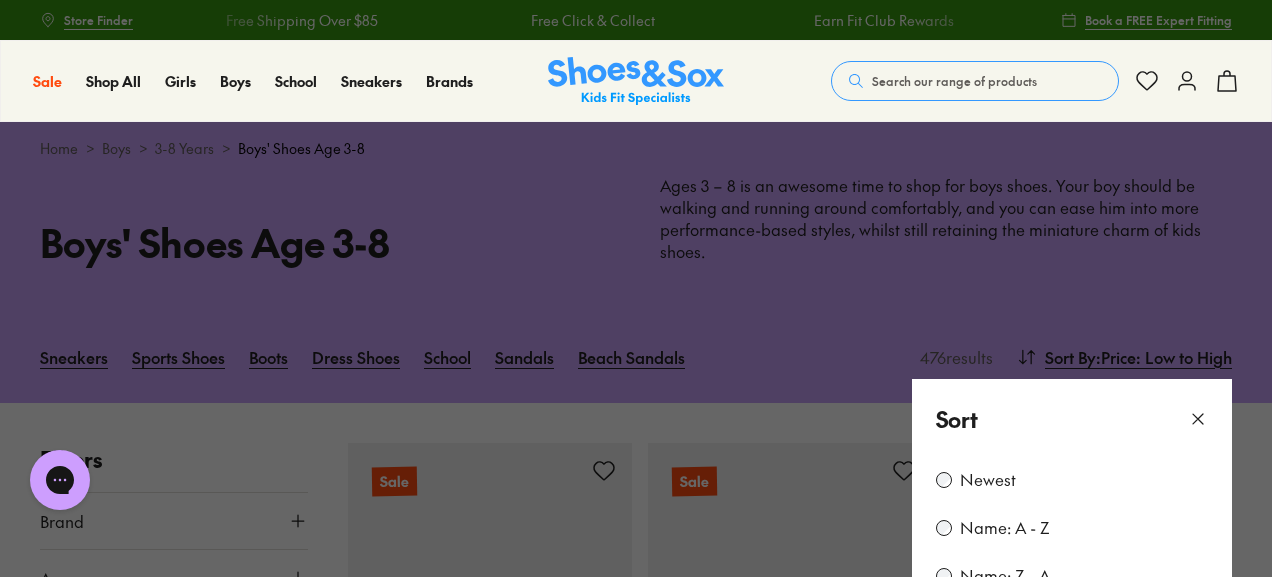 click 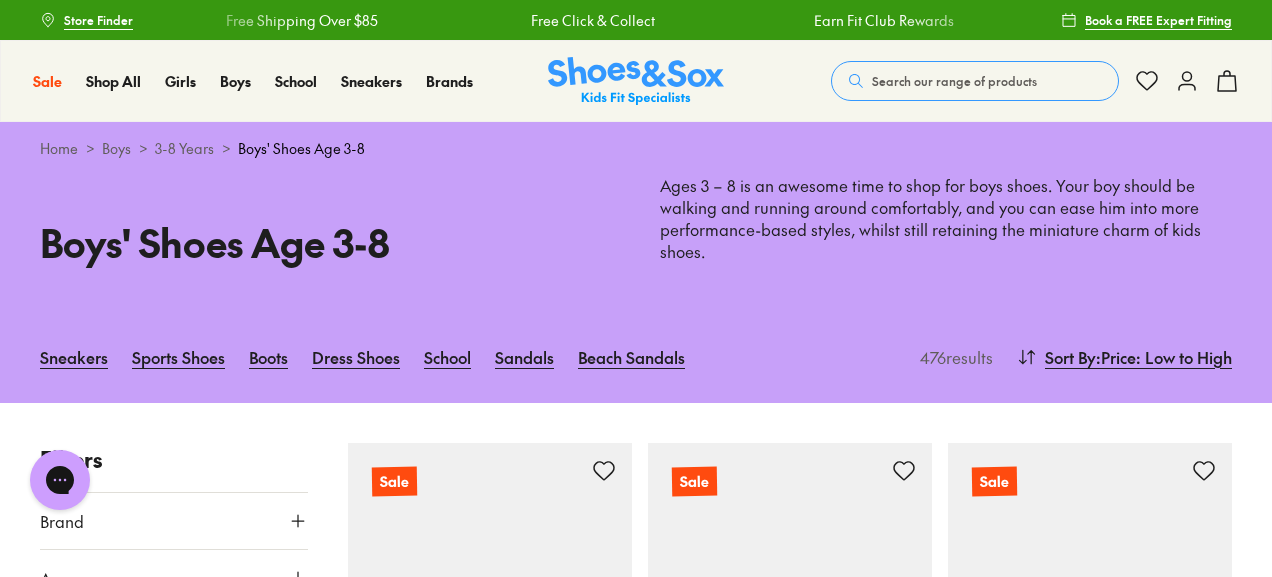 type 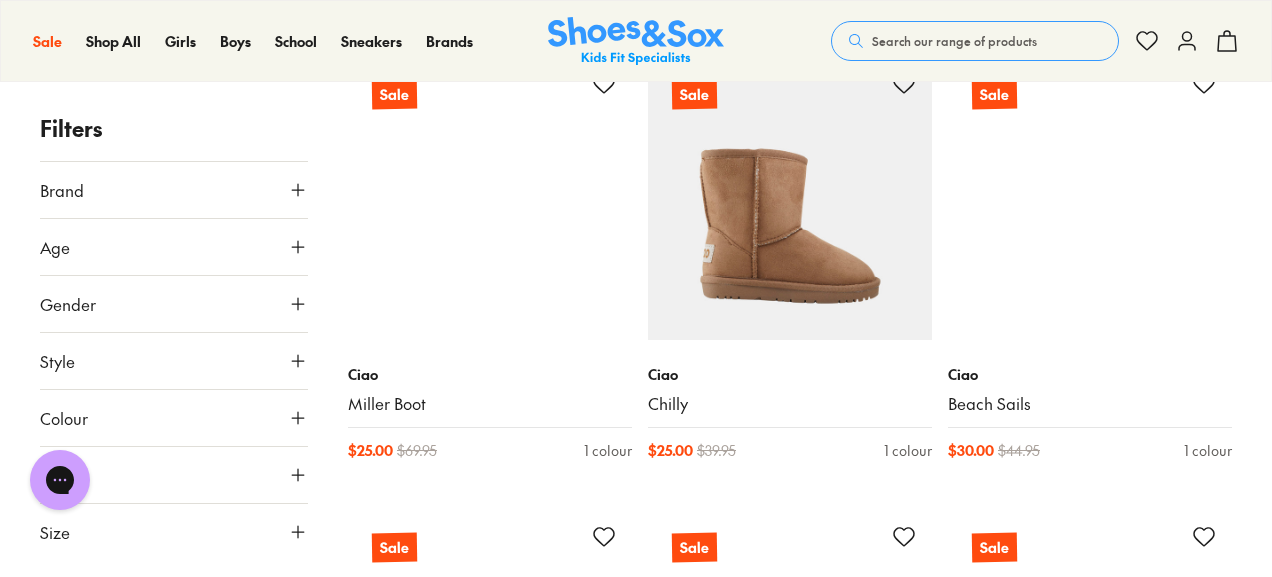 scroll, scrollTop: 6320, scrollLeft: 0, axis: vertical 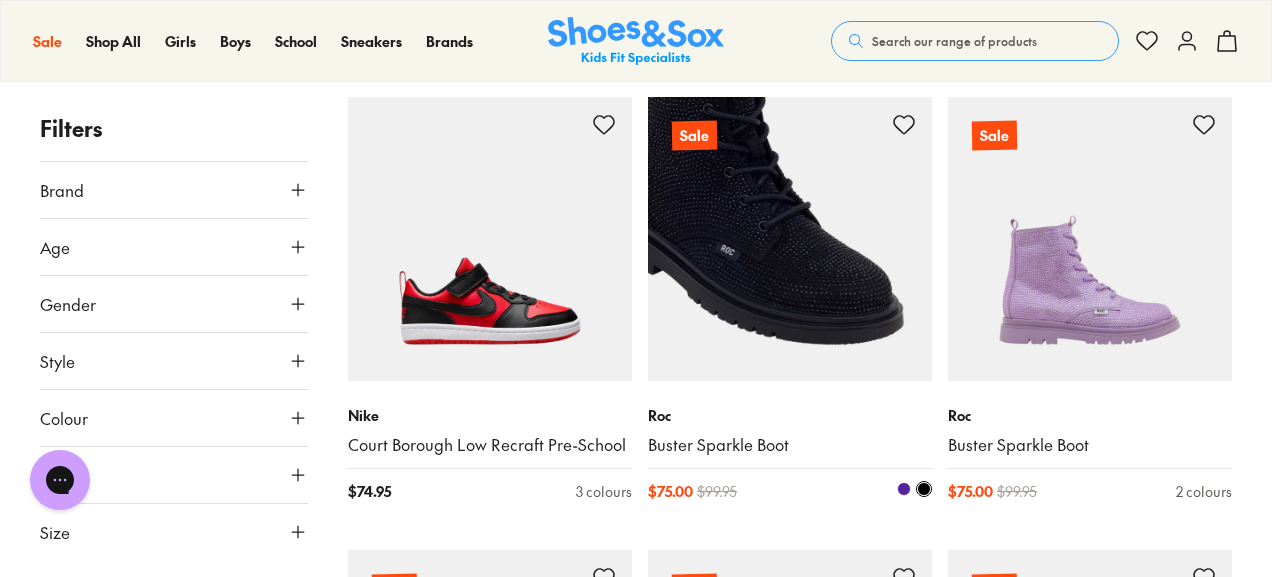click at bounding box center (790, 239) 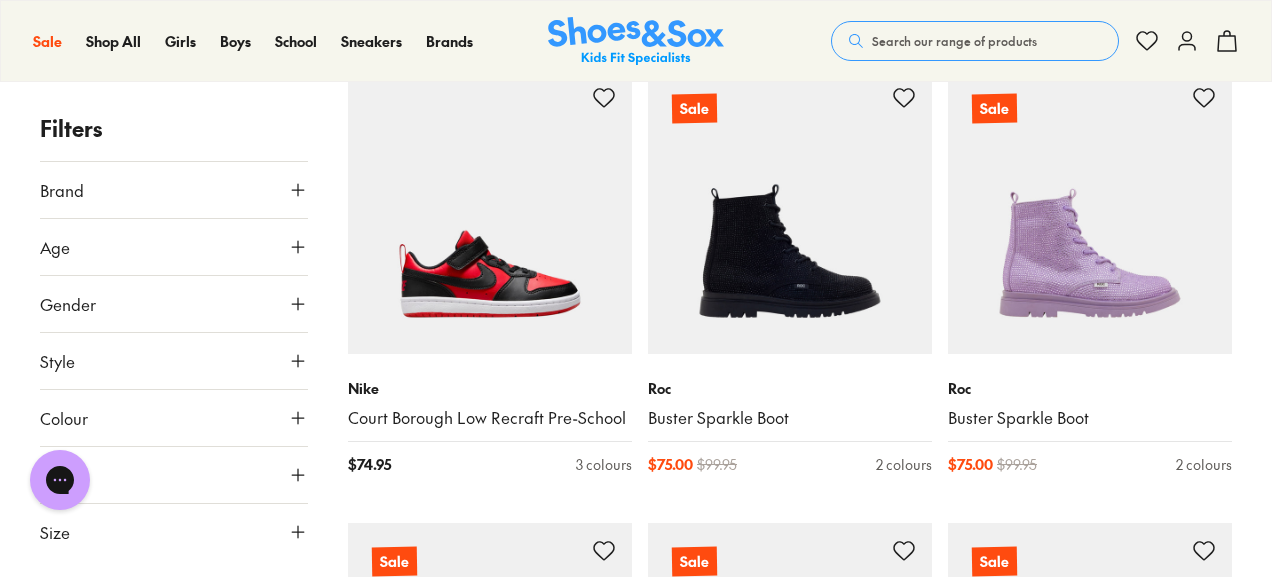scroll, scrollTop: 45388, scrollLeft: 0, axis: vertical 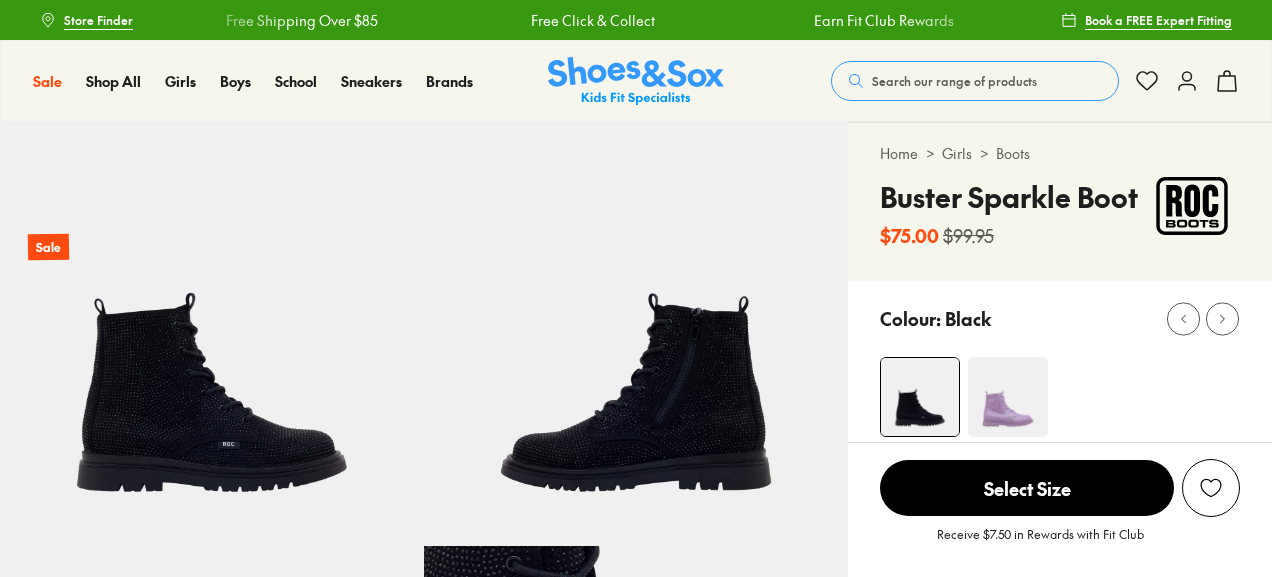 select on "*" 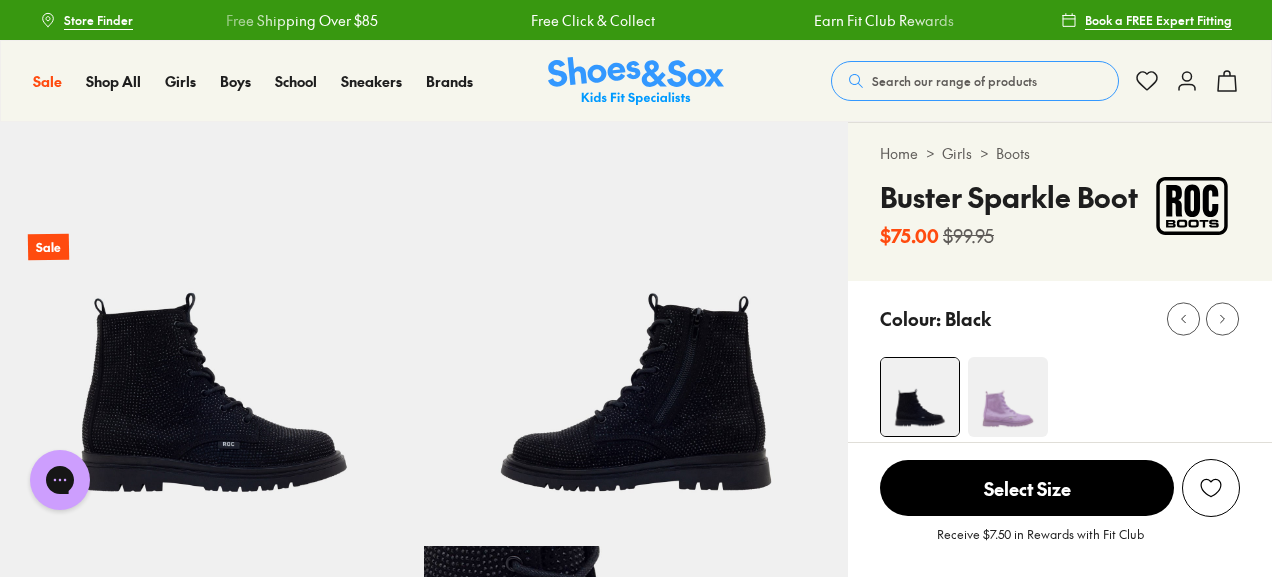 scroll, scrollTop: 0, scrollLeft: 0, axis: both 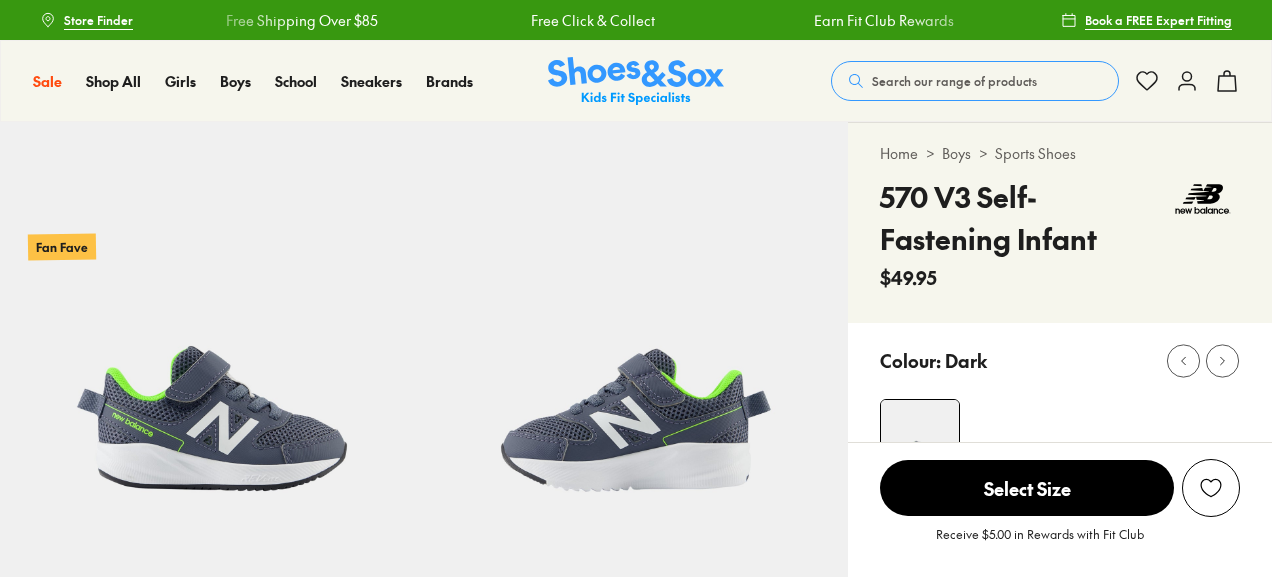 select on "*" 